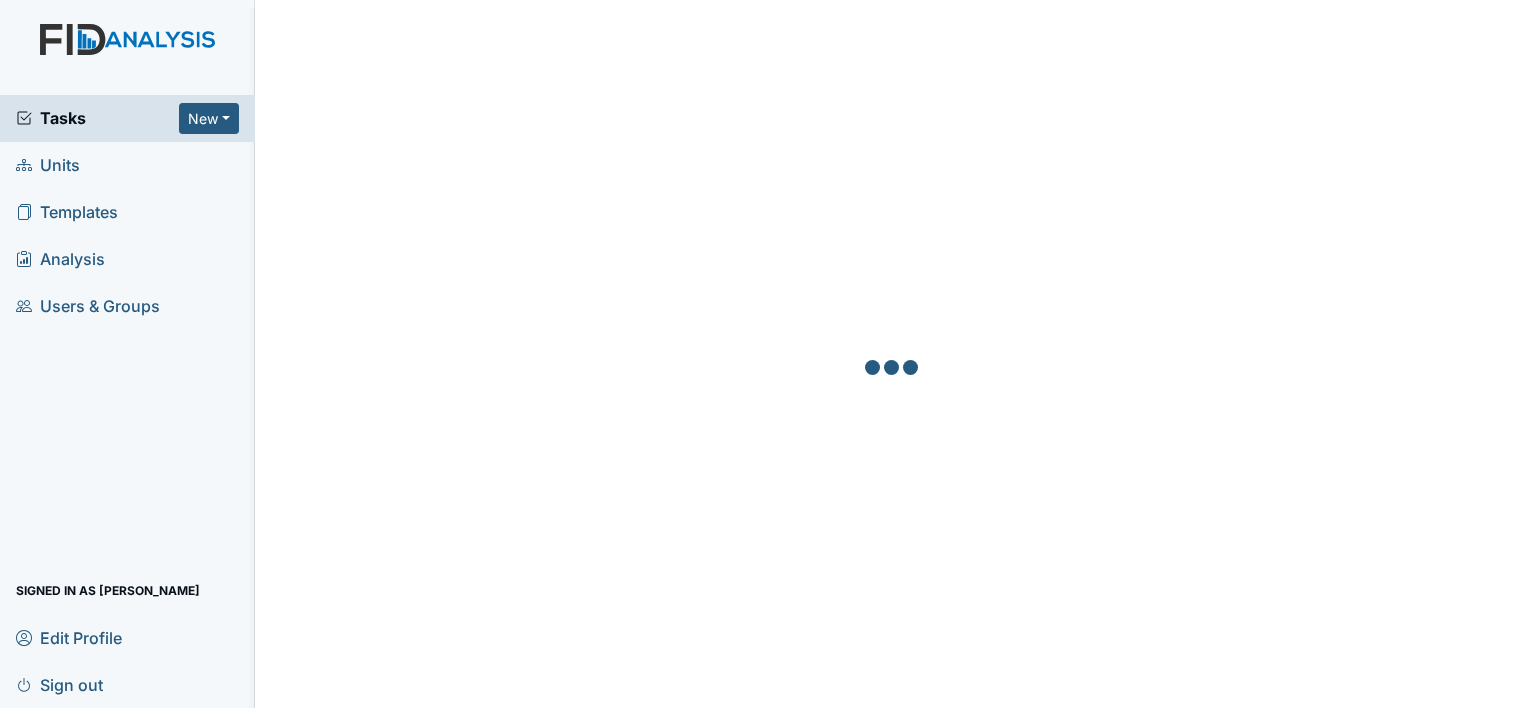 scroll, scrollTop: 0, scrollLeft: 0, axis: both 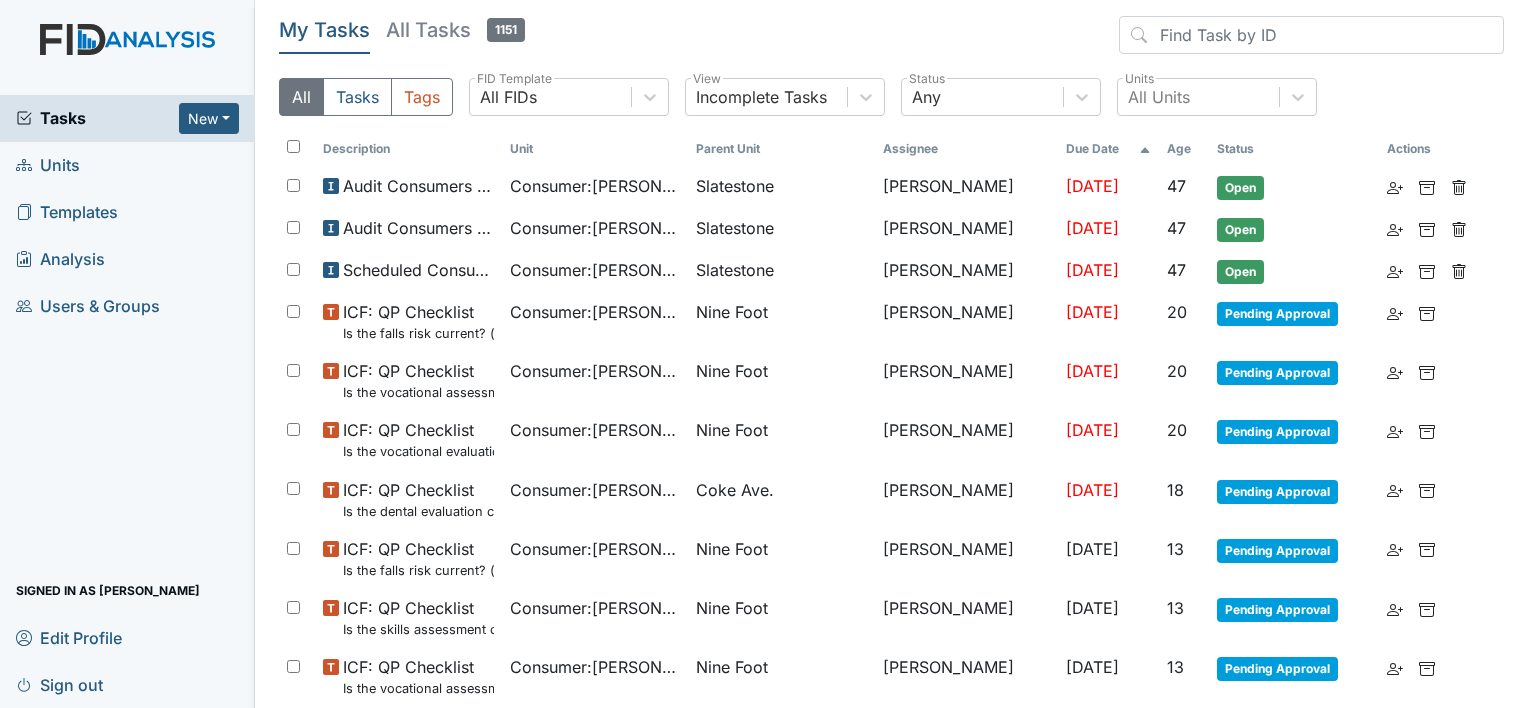 click at bounding box center (127, 59) 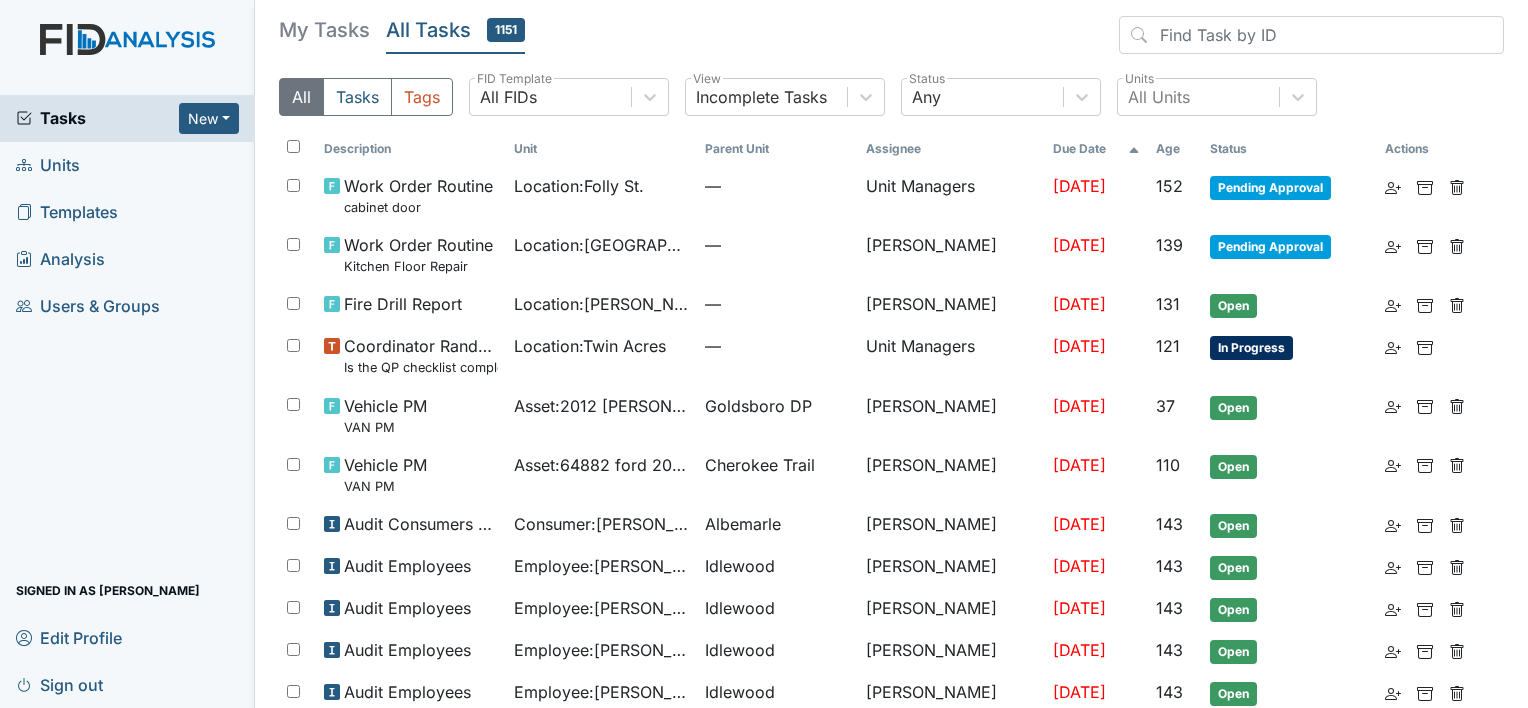 click on "My Tasks" at bounding box center [324, 30] 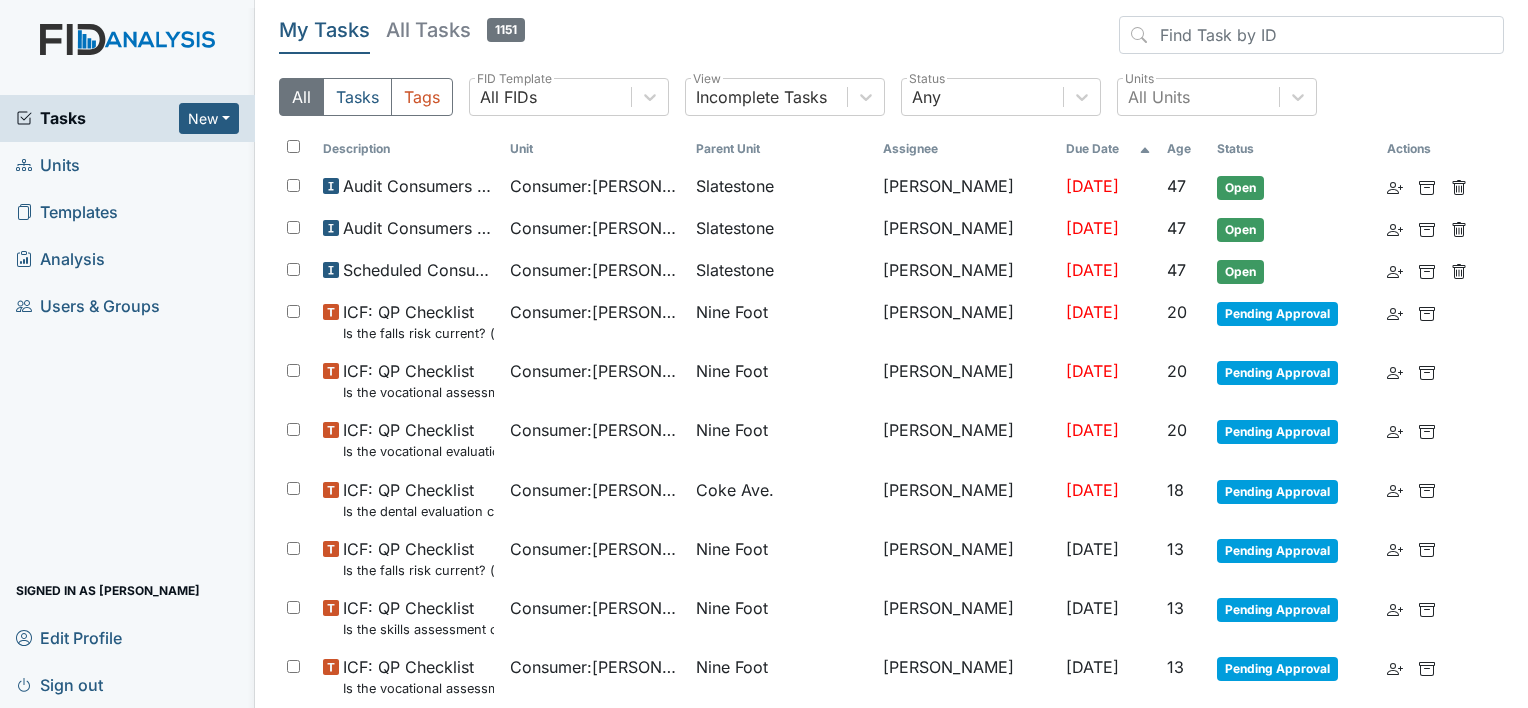 click at bounding box center [127, 59] 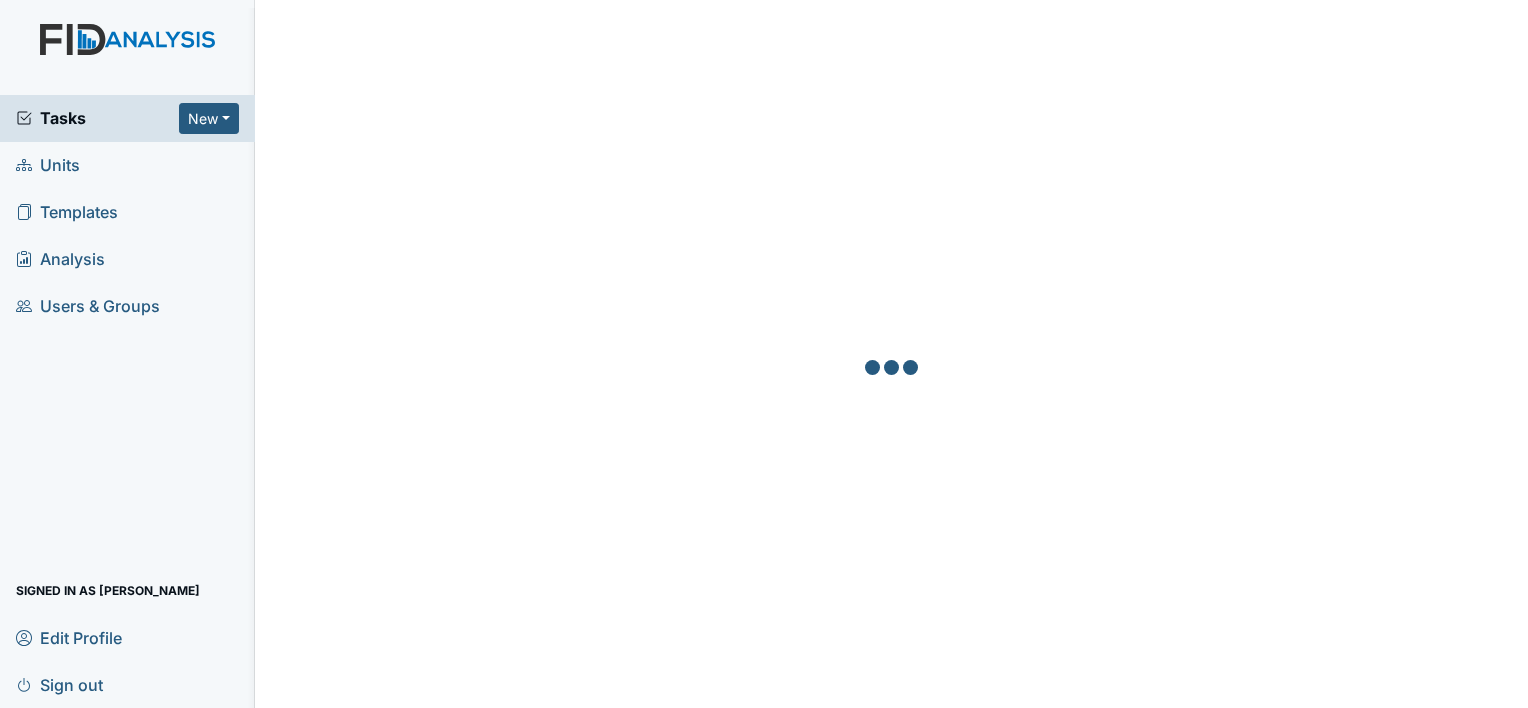 scroll, scrollTop: 0, scrollLeft: 0, axis: both 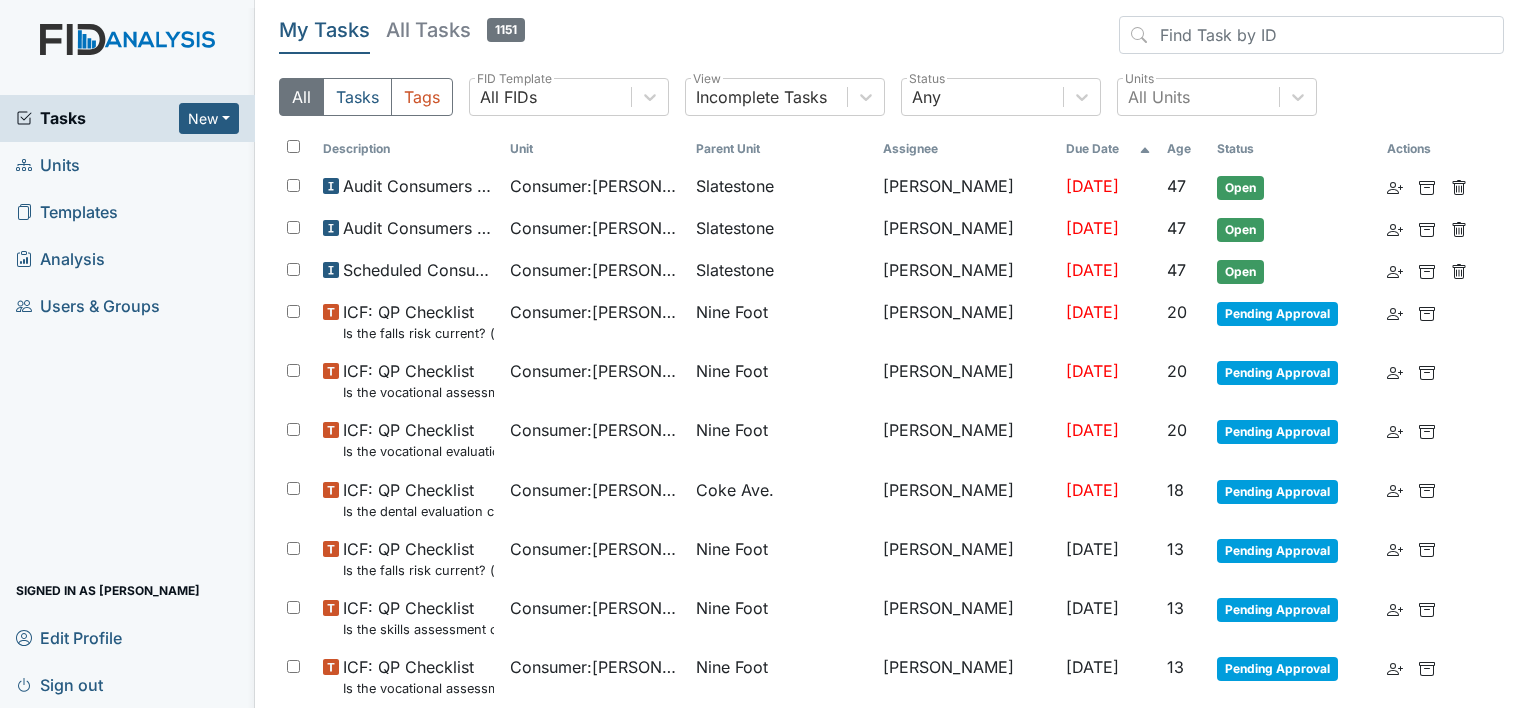 click on "Units" at bounding box center (127, 165) 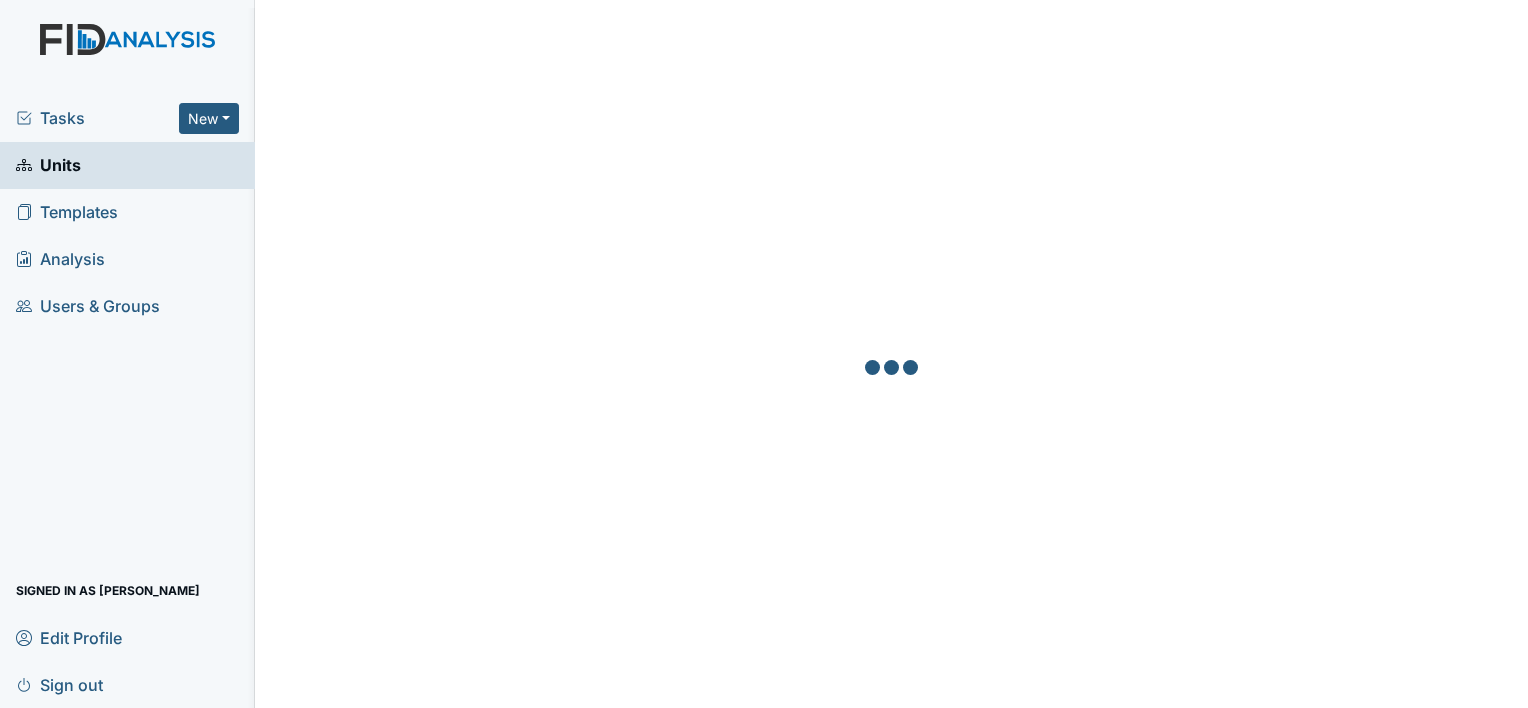 scroll, scrollTop: 0, scrollLeft: 0, axis: both 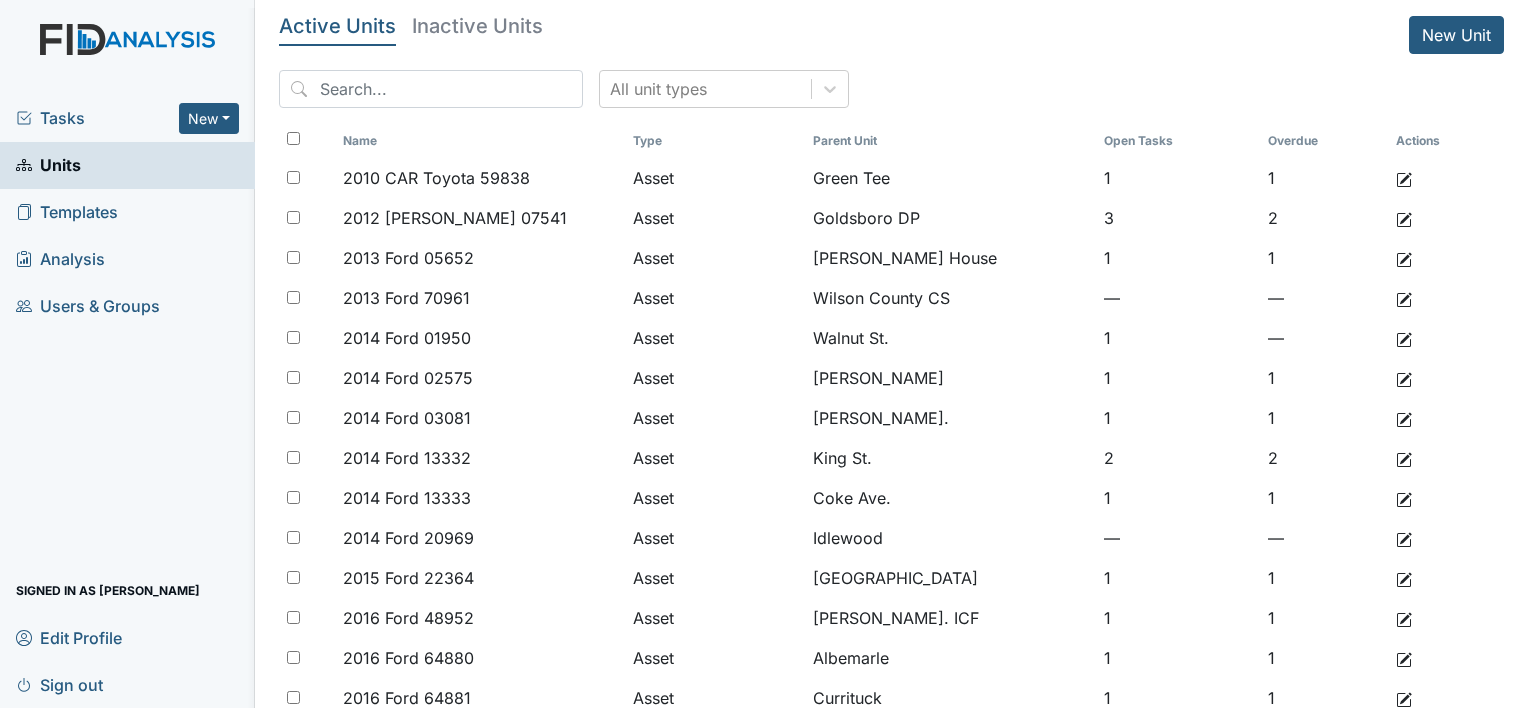 click at bounding box center [127, 59] 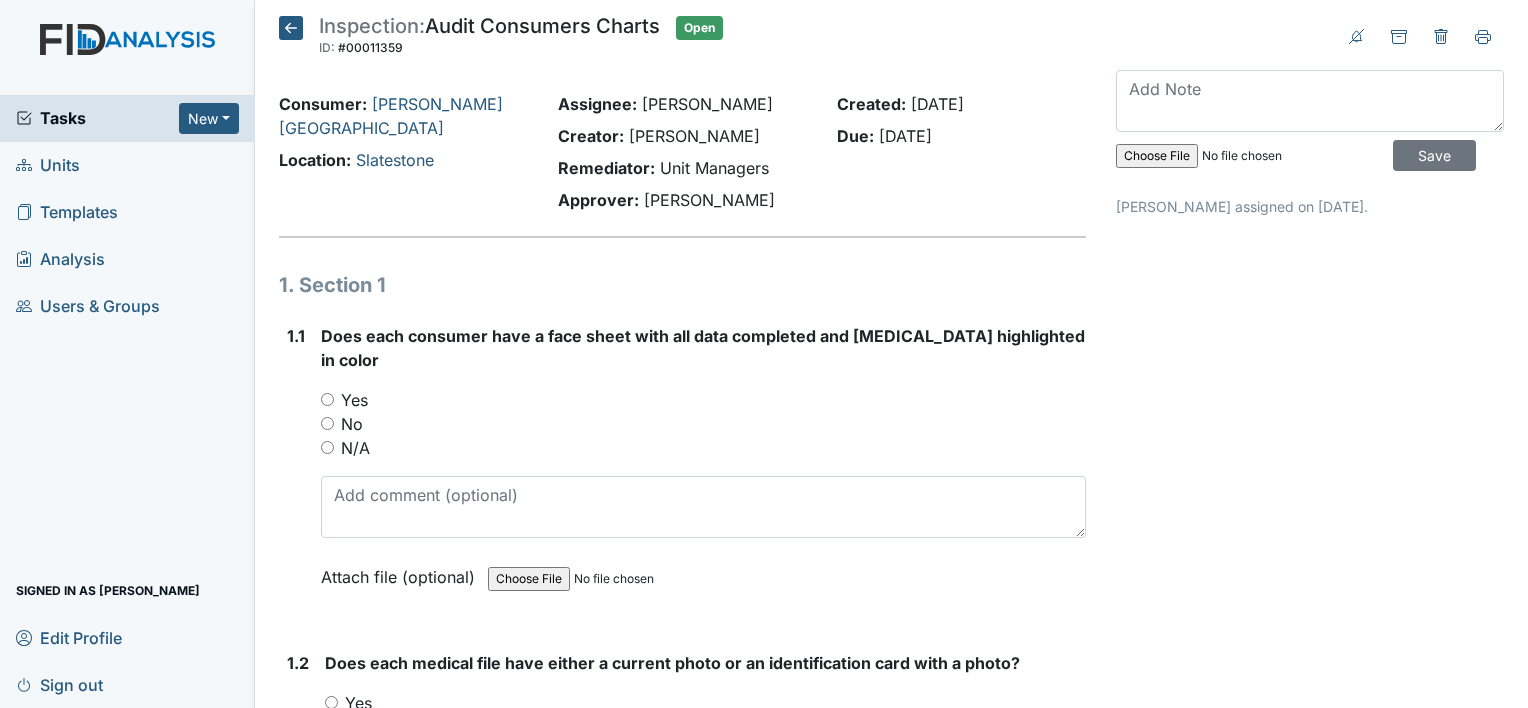 scroll, scrollTop: 0, scrollLeft: 0, axis: both 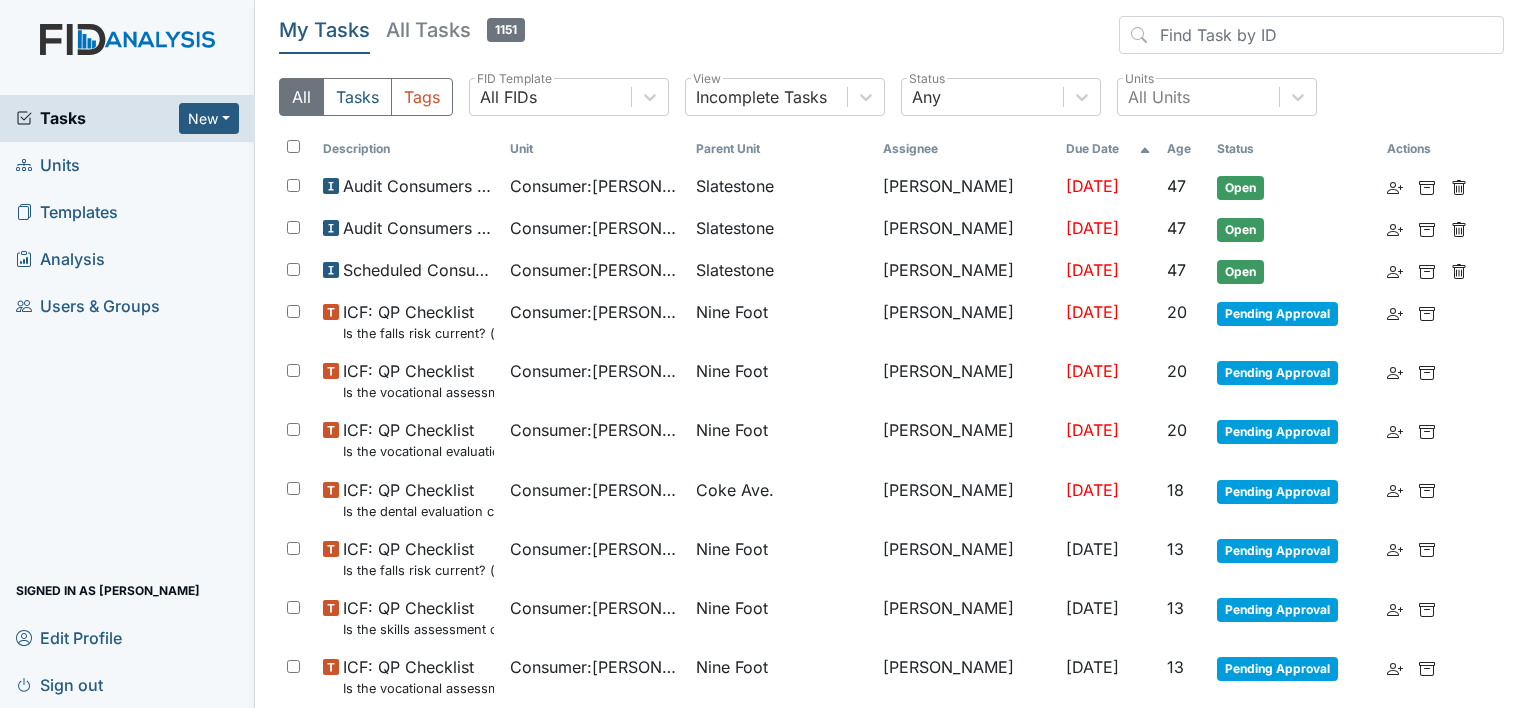 click on "Units" at bounding box center (127, 165) 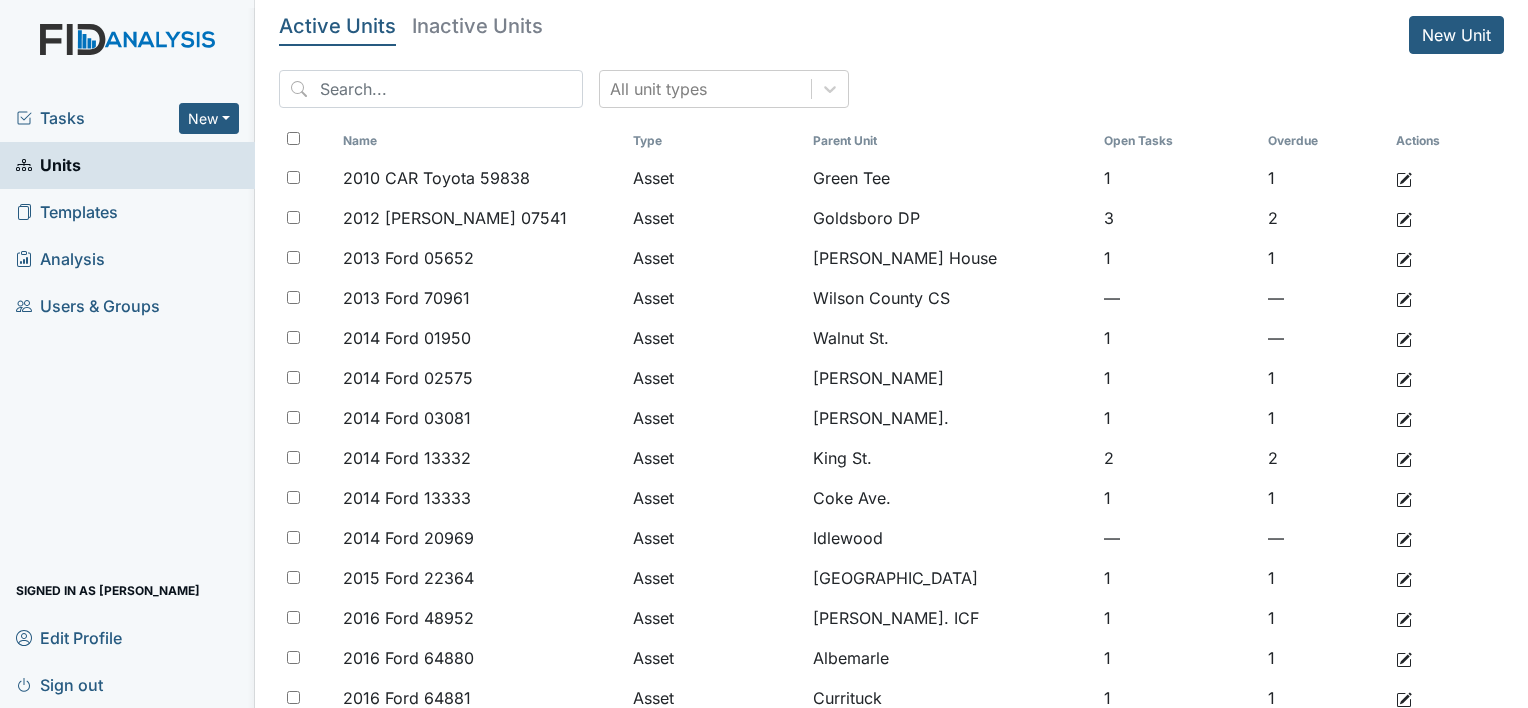 scroll, scrollTop: 0, scrollLeft: 0, axis: both 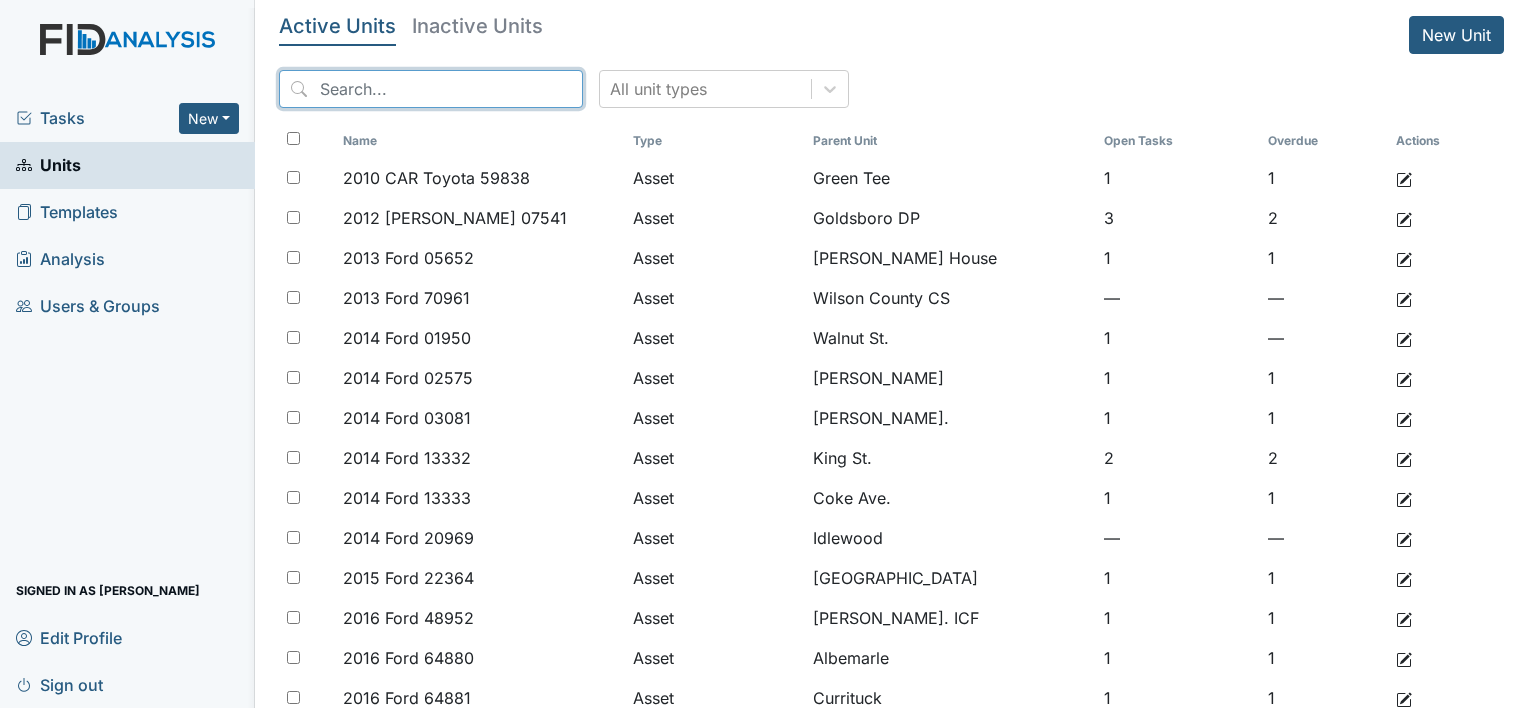 click at bounding box center [431, 89] 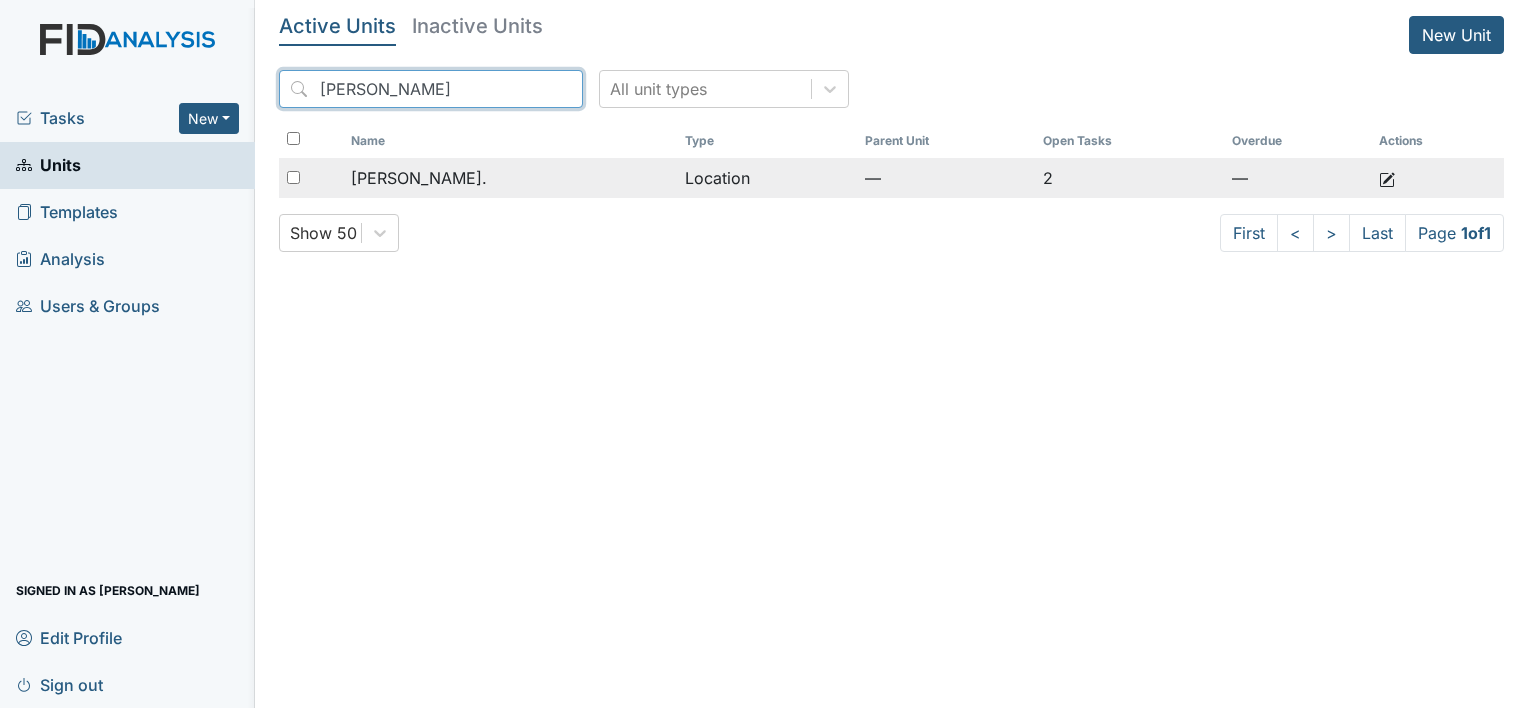 type on "[PERSON_NAME]" 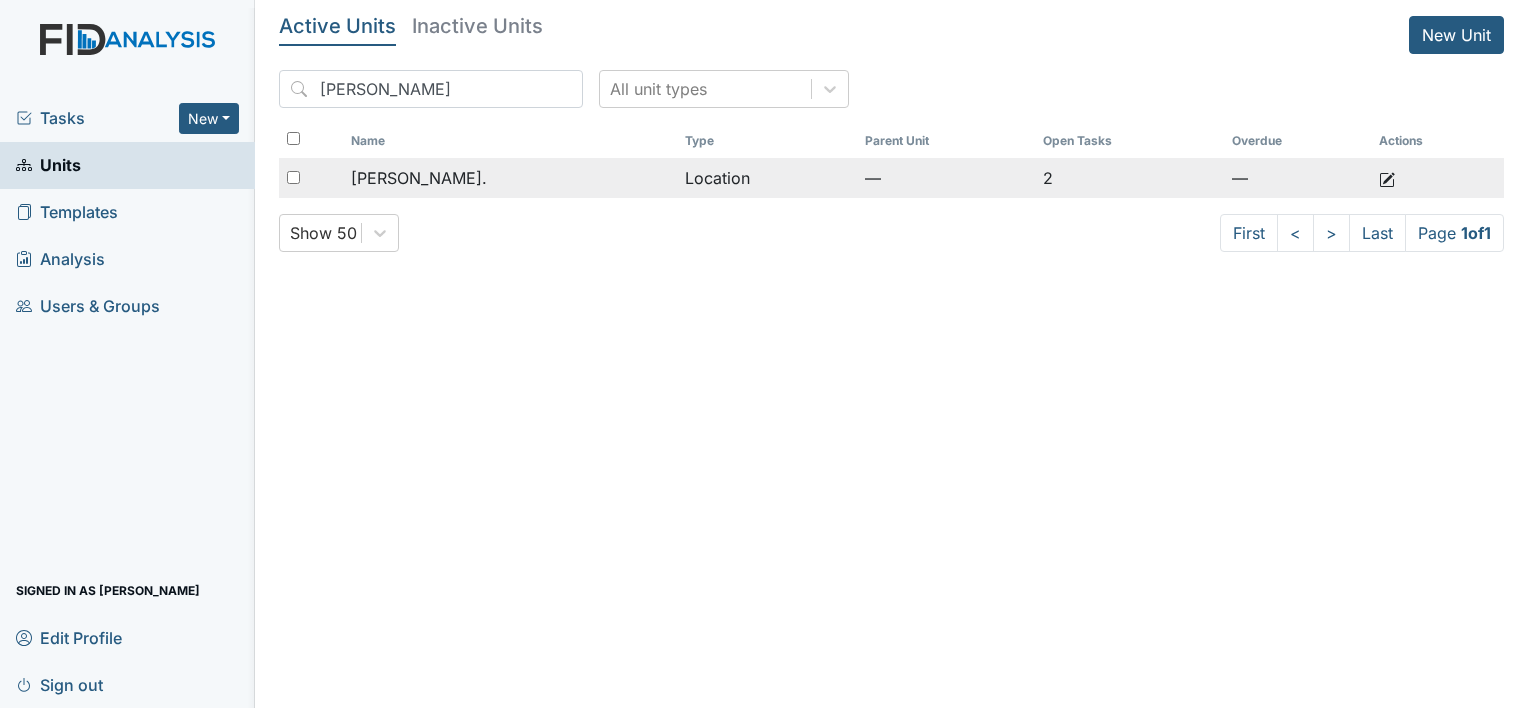 click on "Location" at bounding box center (767, 178) 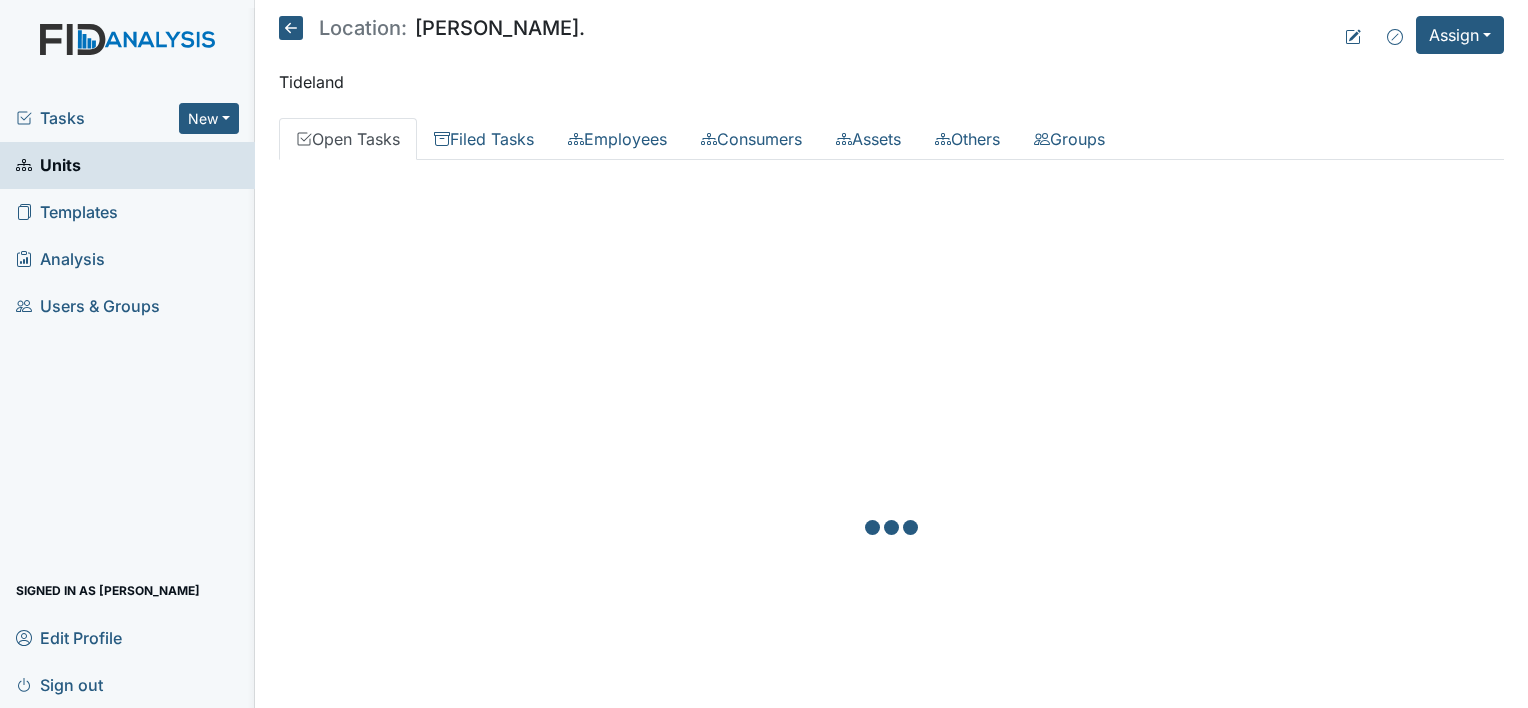 scroll, scrollTop: 0, scrollLeft: 0, axis: both 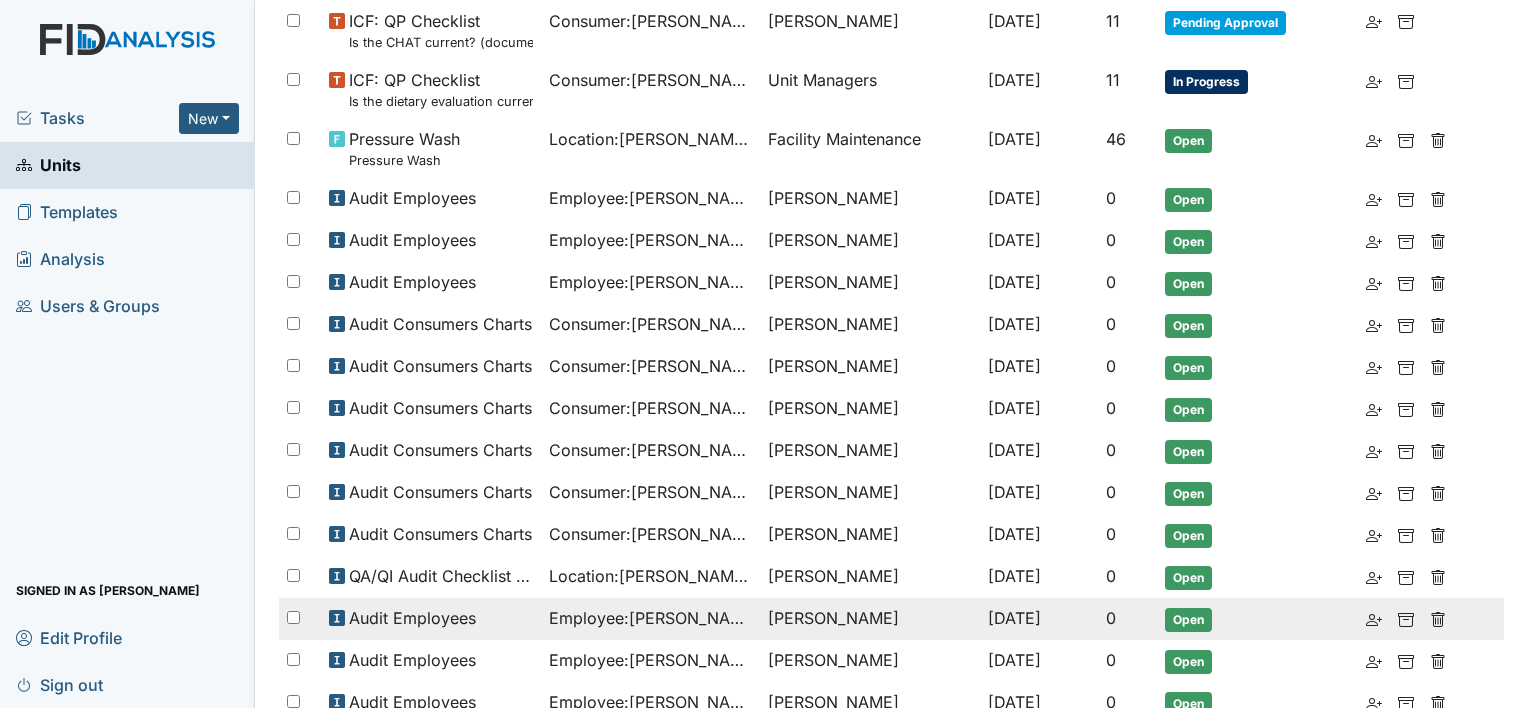 click on "Employee :  Barrow, Brandon" at bounding box center (651, 618) 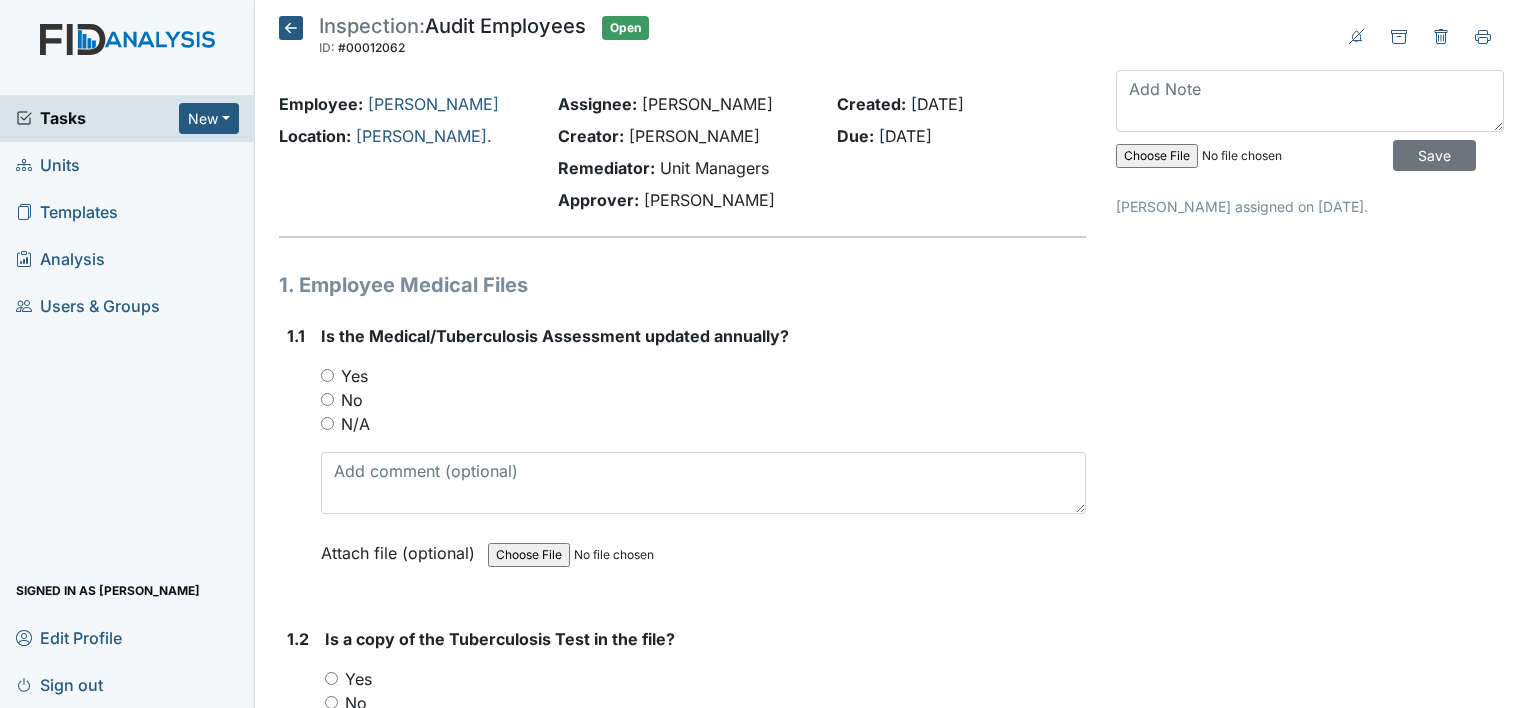 scroll, scrollTop: 0, scrollLeft: 0, axis: both 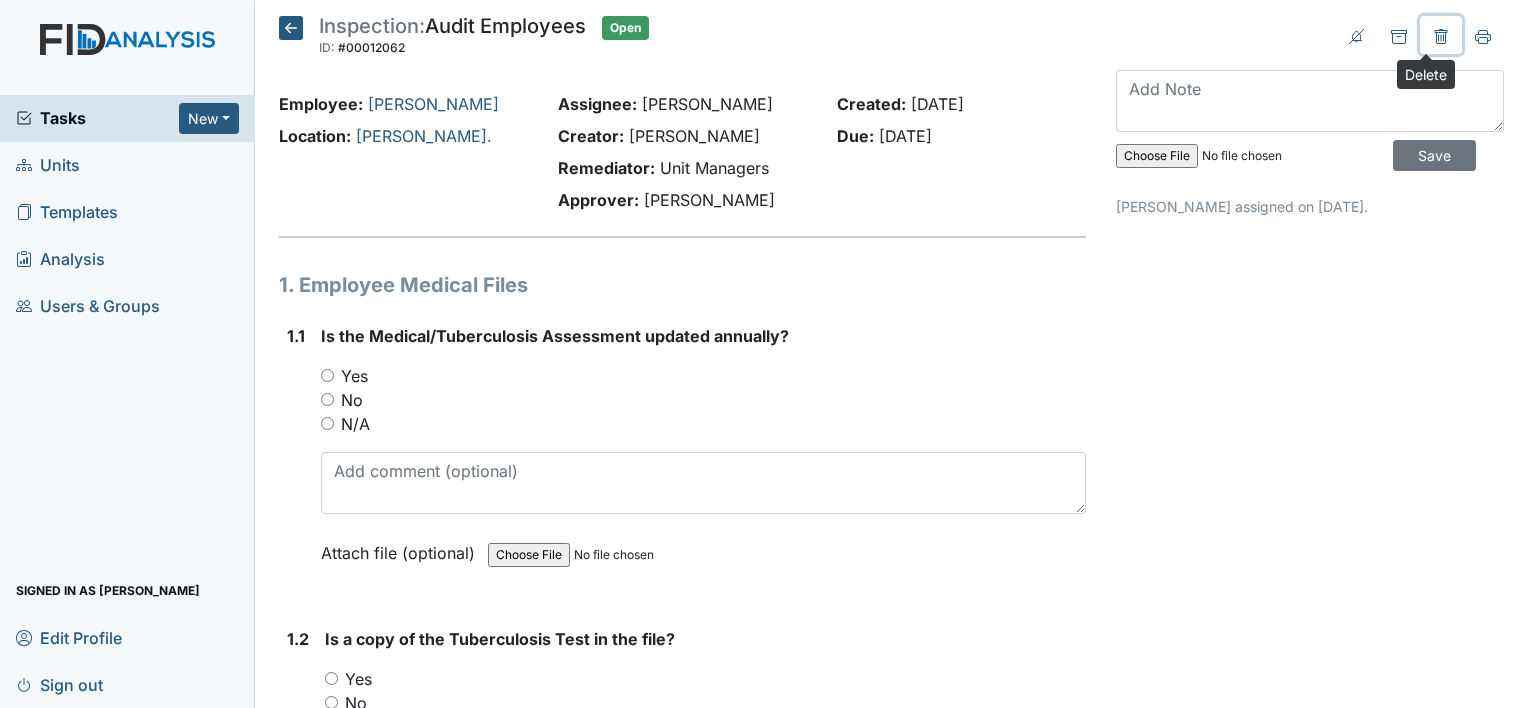 click 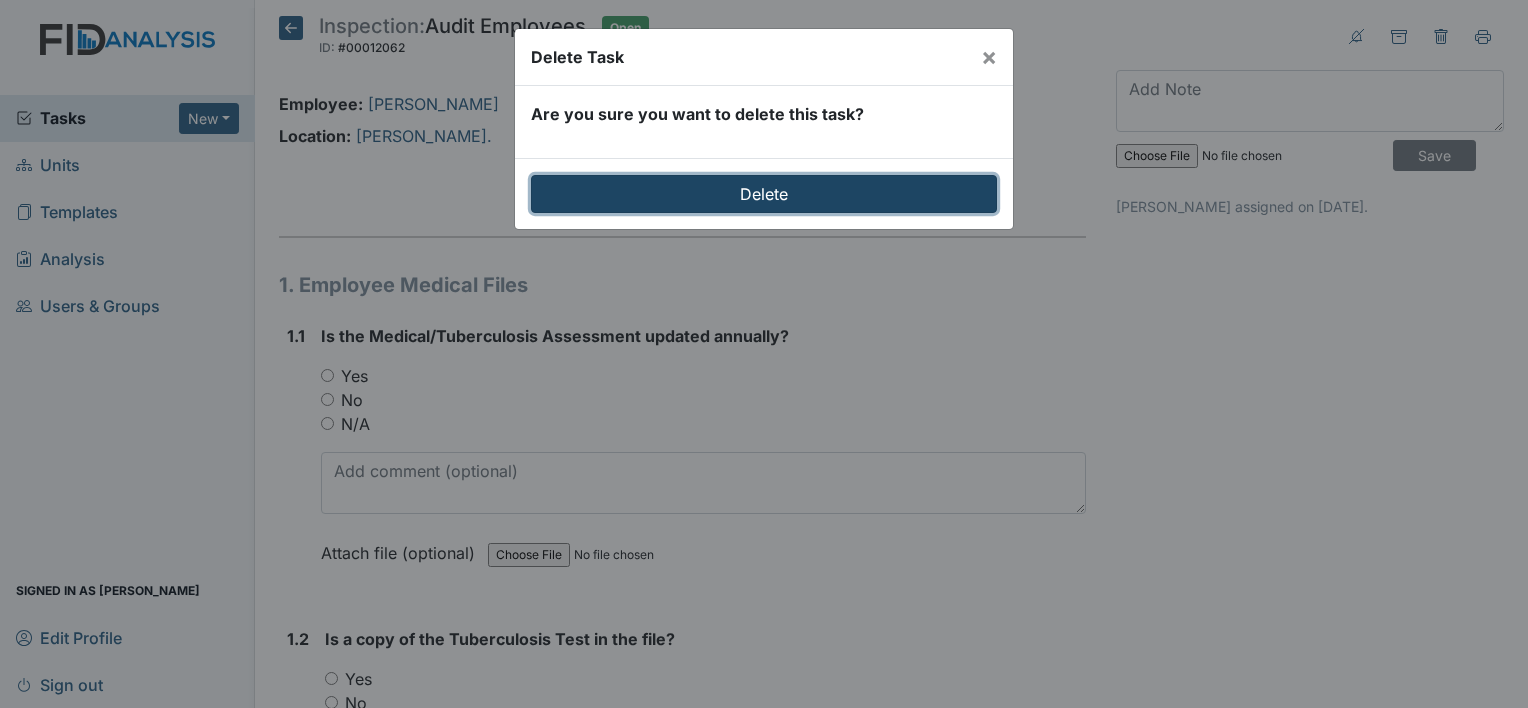 click on "Delete" at bounding box center (764, 194) 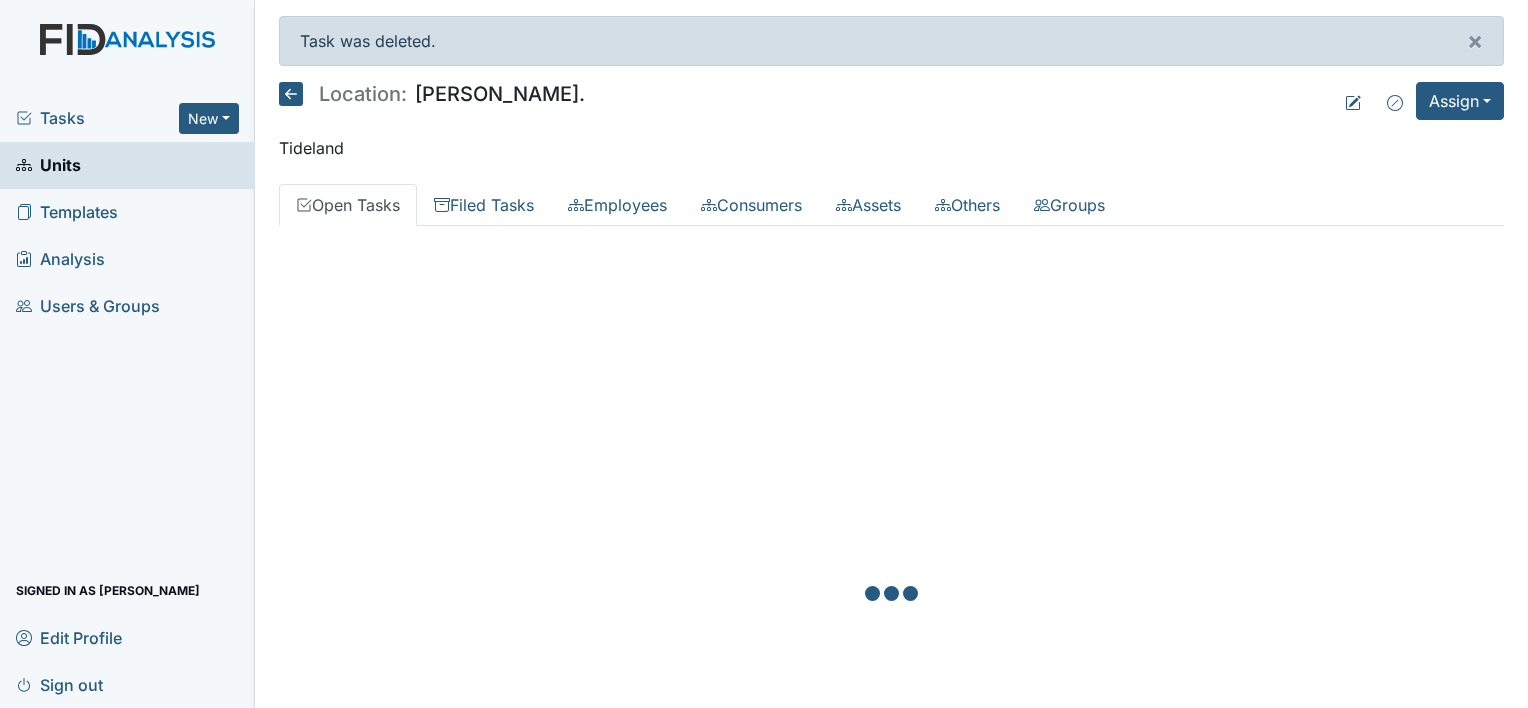 scroll, scrollTop: 0, scrollLeft: 0, axis: both 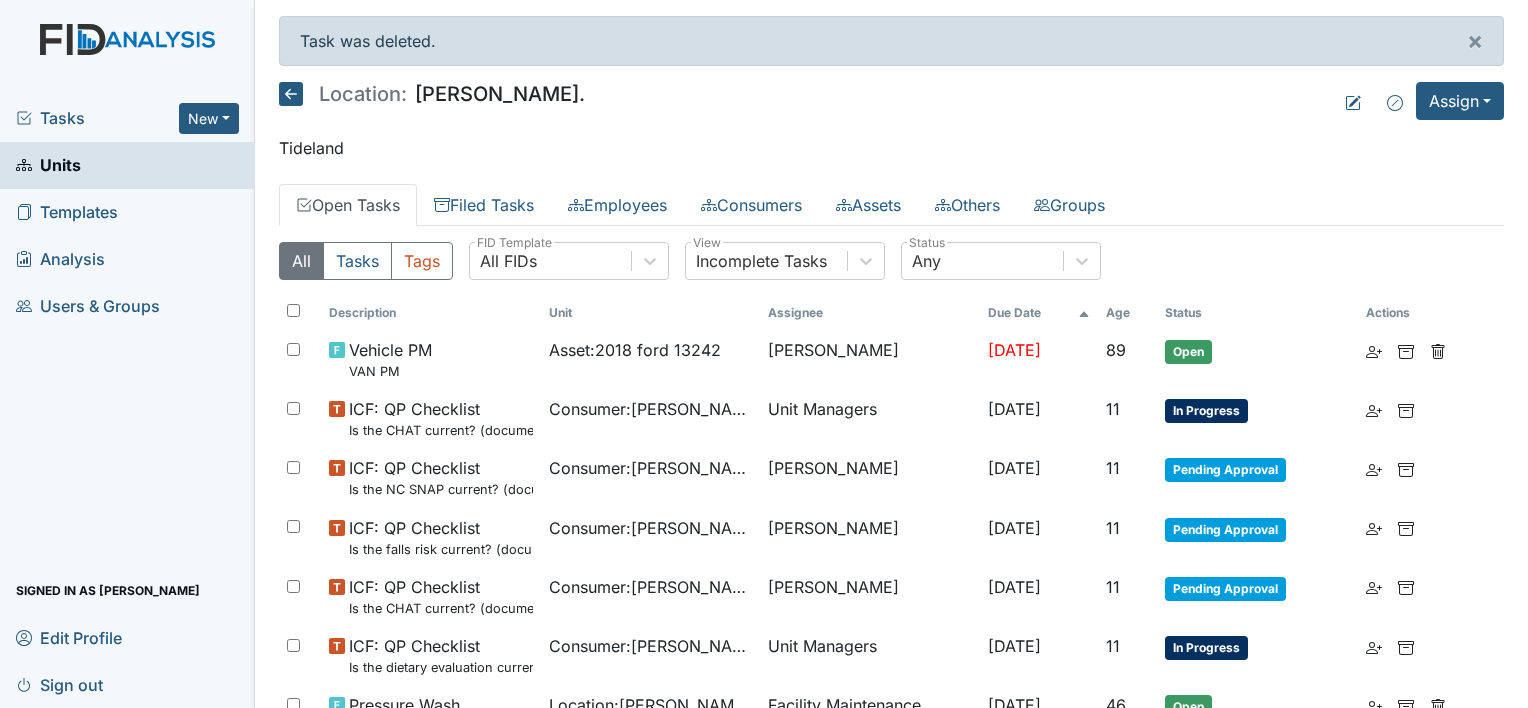 click 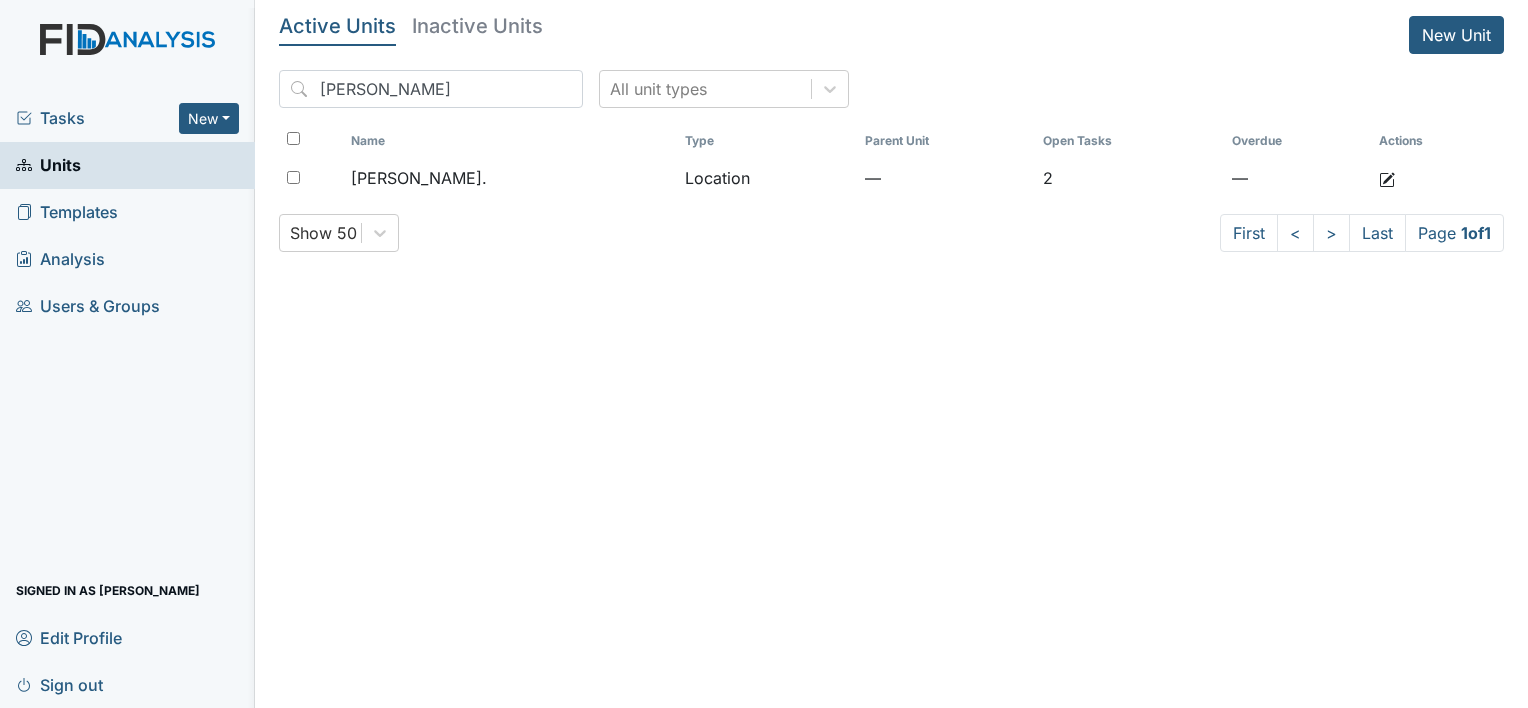 scroll, scrollTop: 0, scrollLeft: 0, axis: both 